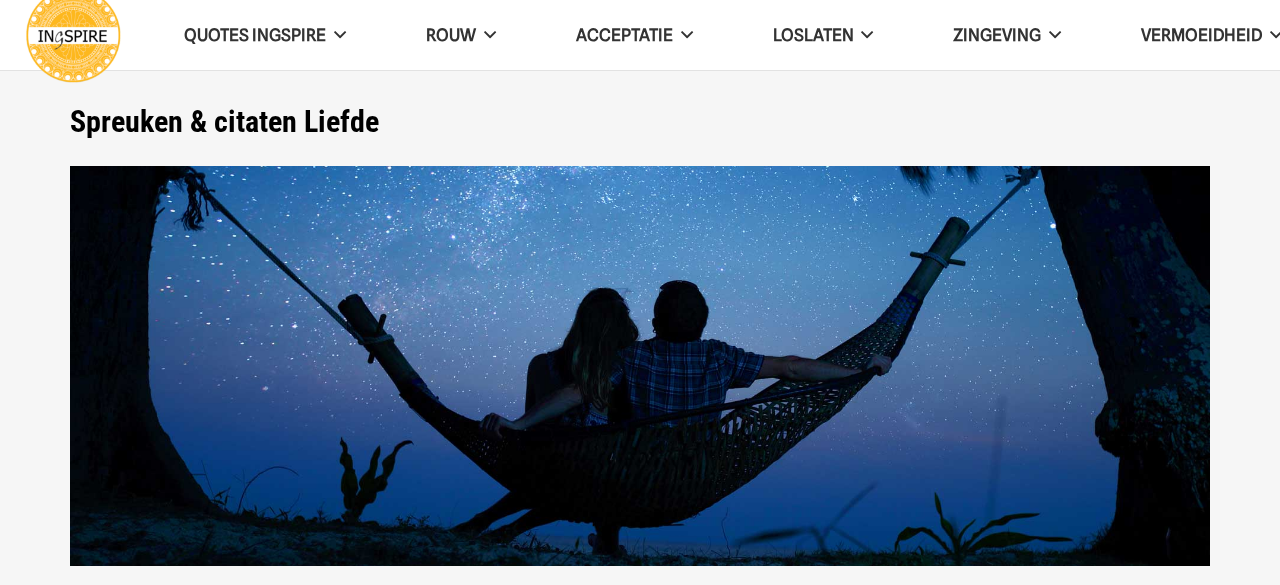 scroll, scrollTop: 0, scrollLeft: 0, axis: both 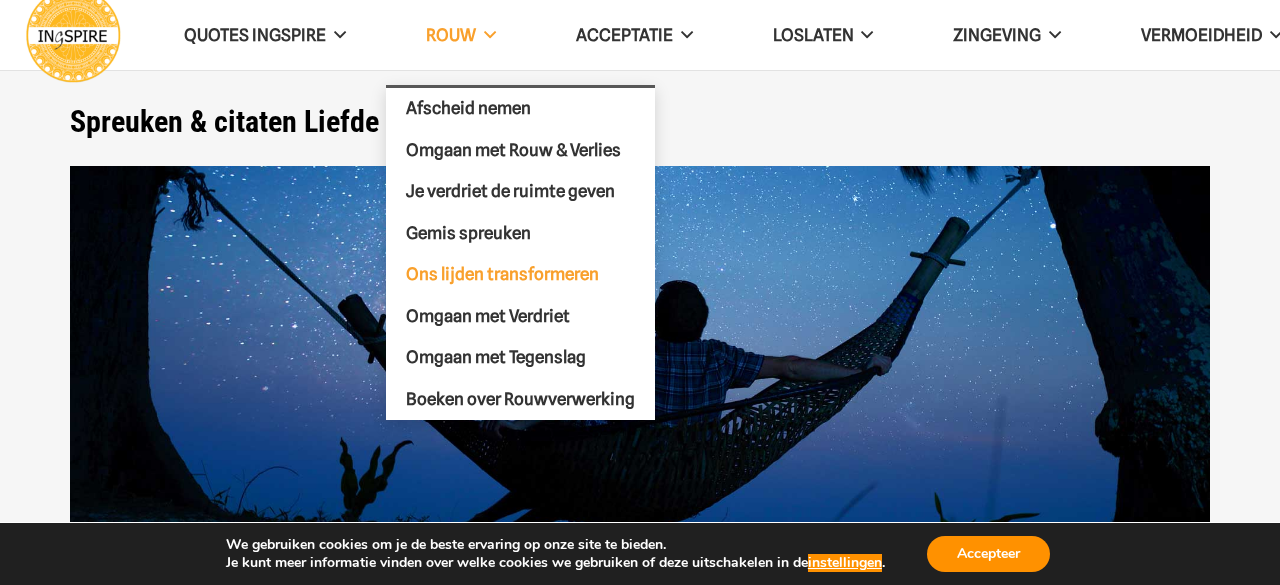 click on "Ons lijden transformeren" at bounding box center (502, 274) 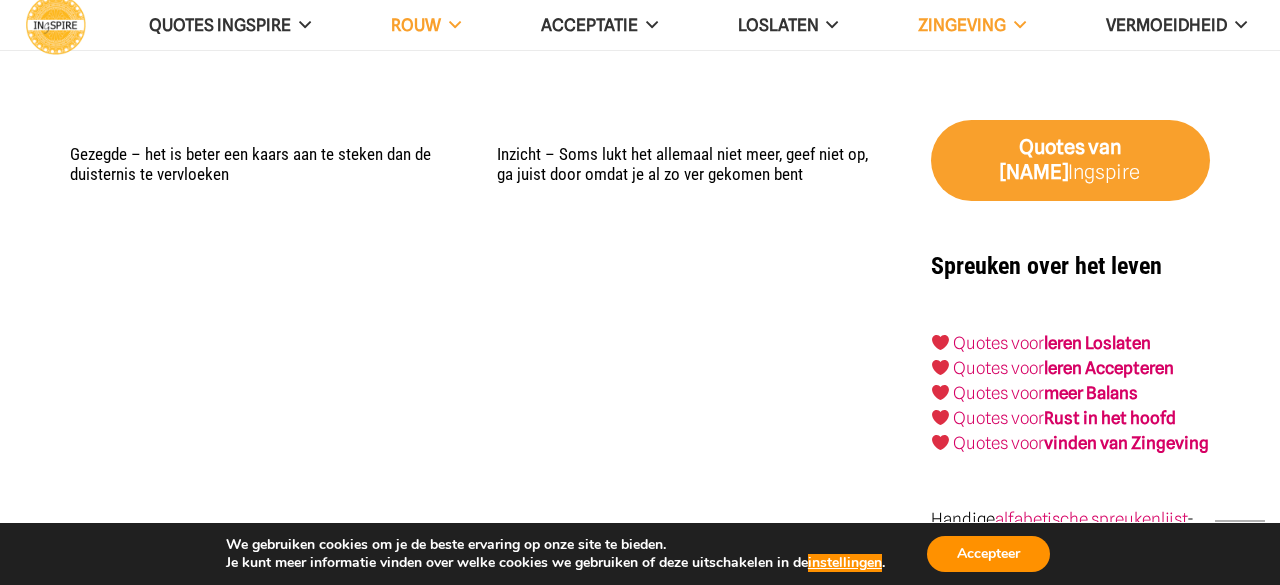 scroll, scrollTop: 2814, scrollLeft: 0, axis: vertical 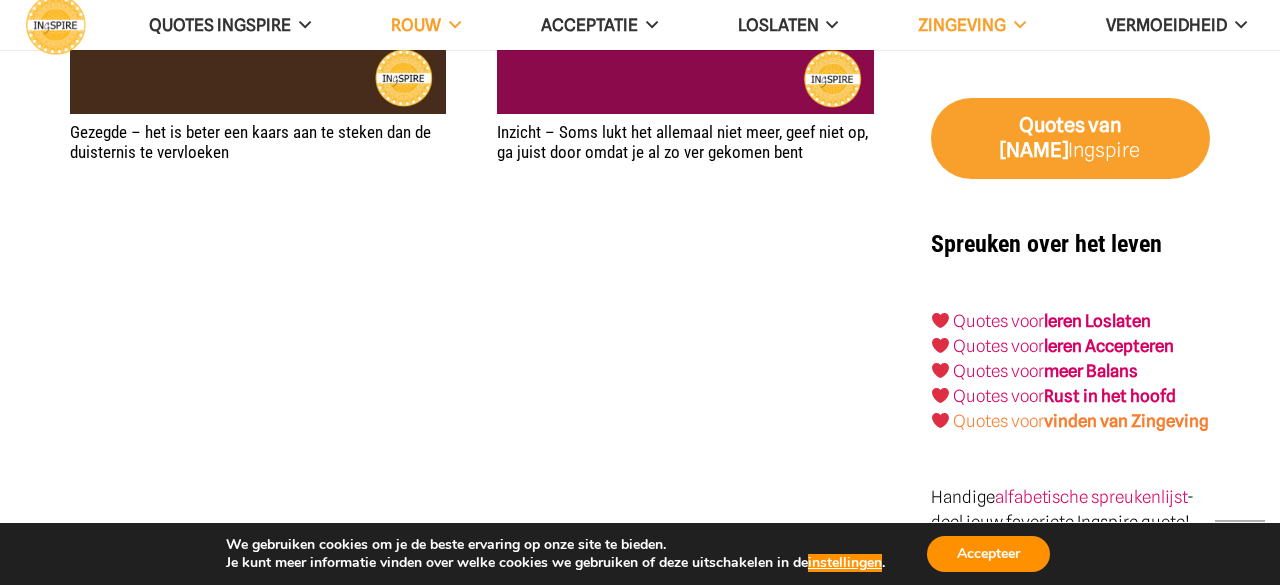 click on "vinden van Zingeving" at bounding box center [1126, 421] 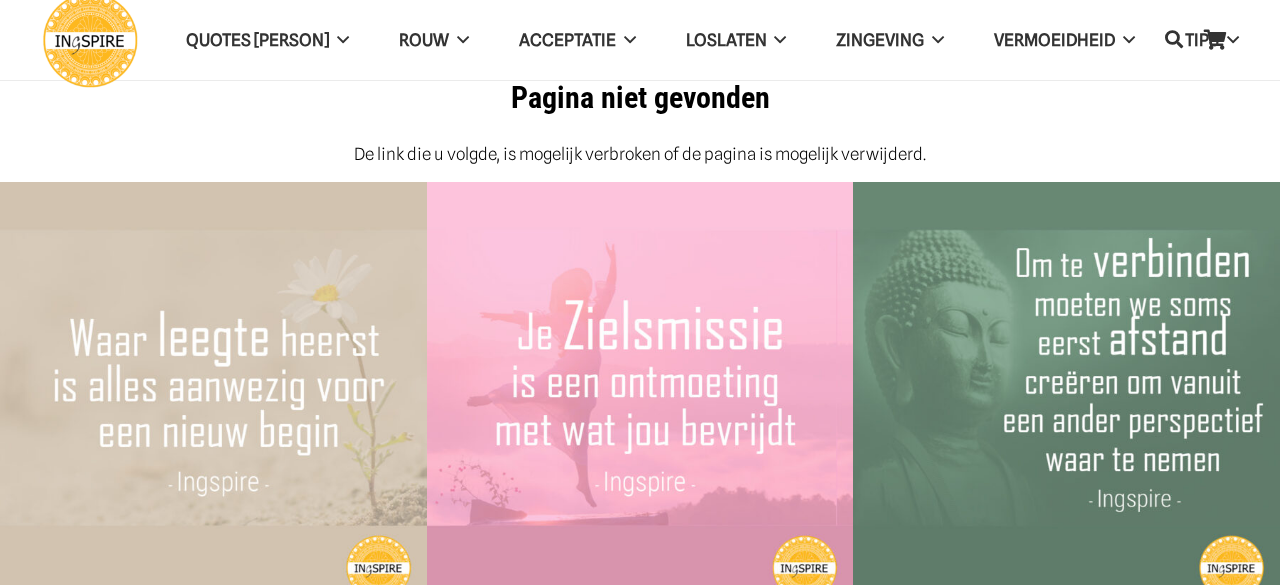 scroll, scrollTop: 0, scrollLeft: 0, axis: both 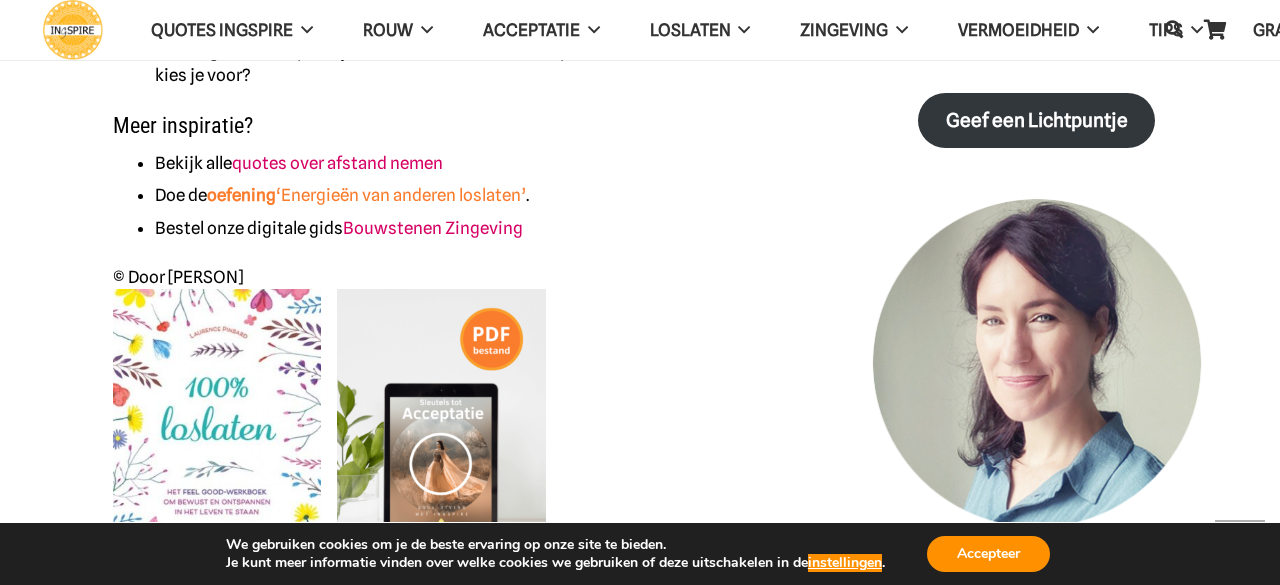 click on "oefening  ‘Energieën van anderen loslaten’" at bounding box center (366, 195) 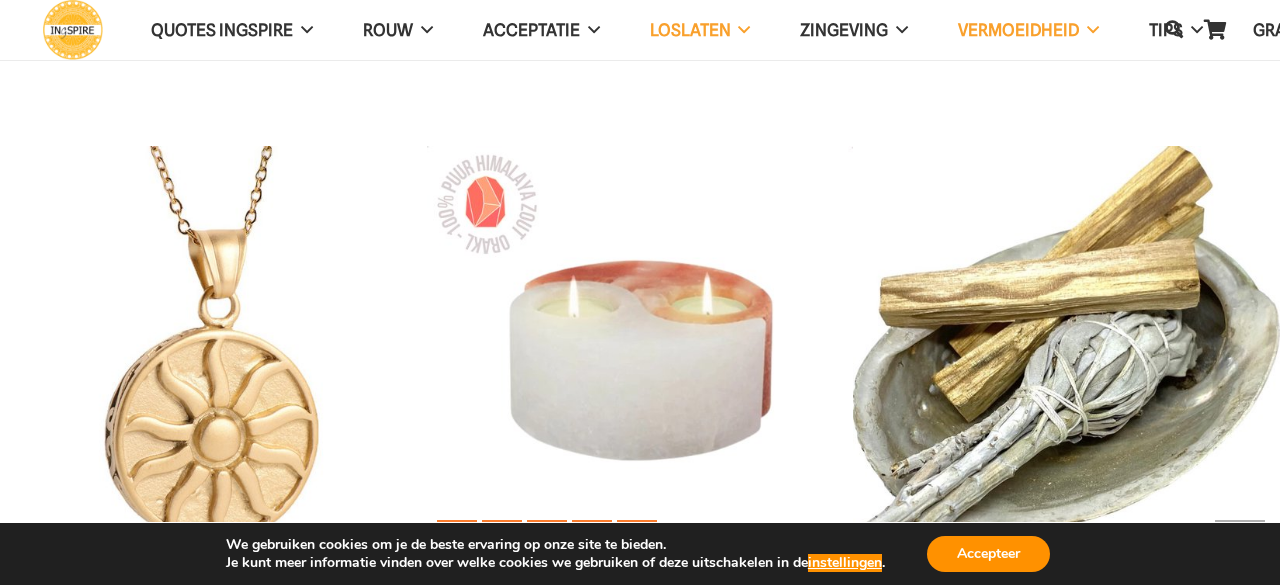 scroll, scrollTop: 2348, scrollLeft: 0, axis: vertical 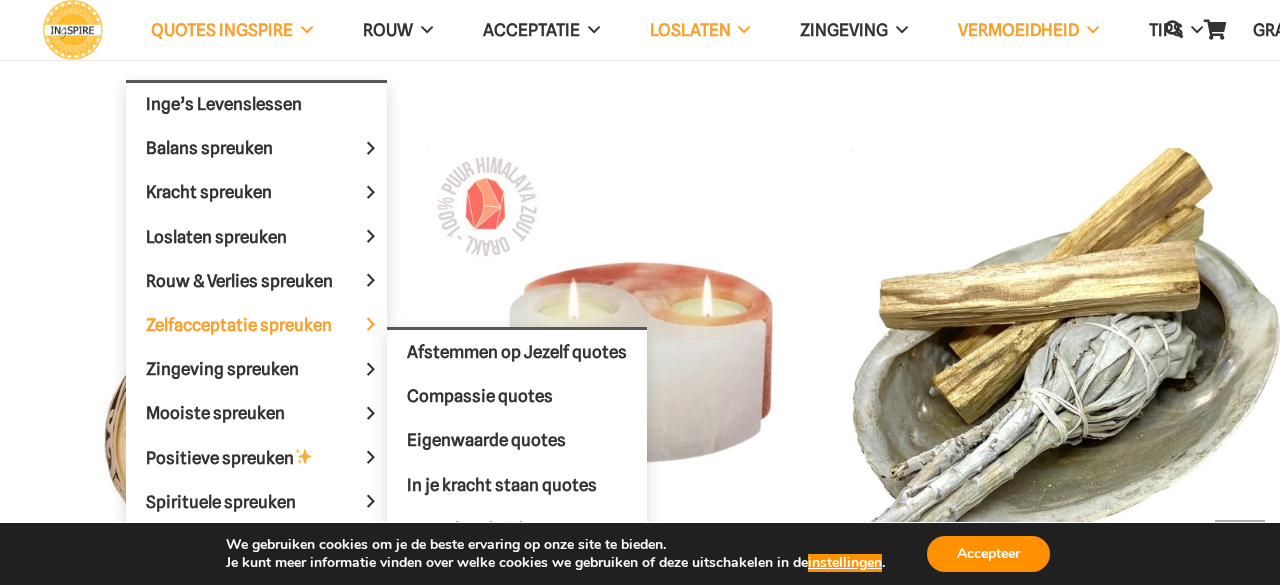 click on "Zelfacceptatie spreuken" at bounding box center (256, 325) 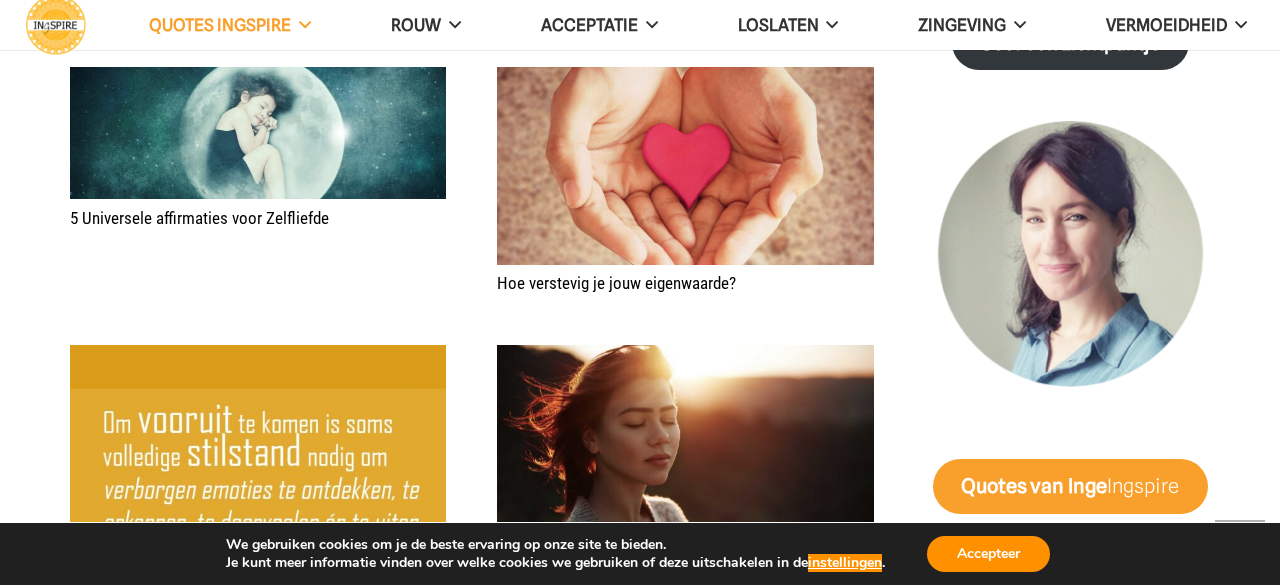 scroll, scrollTop: 2374, scrollLeft: 0, axis: vertical 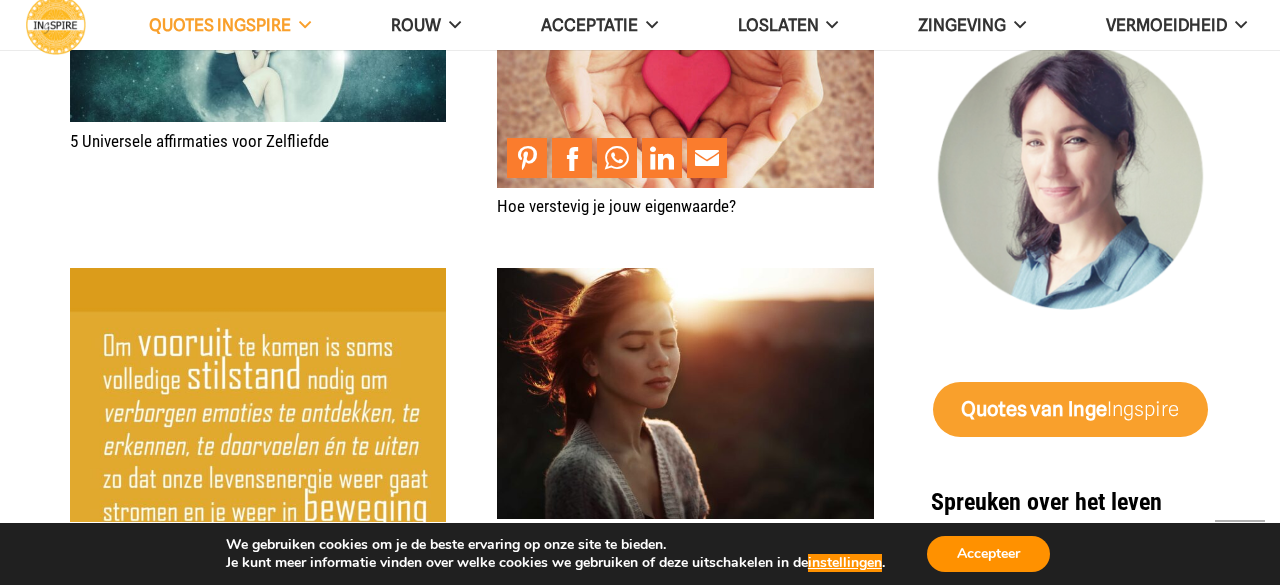 click at bounding box center [685, 89] 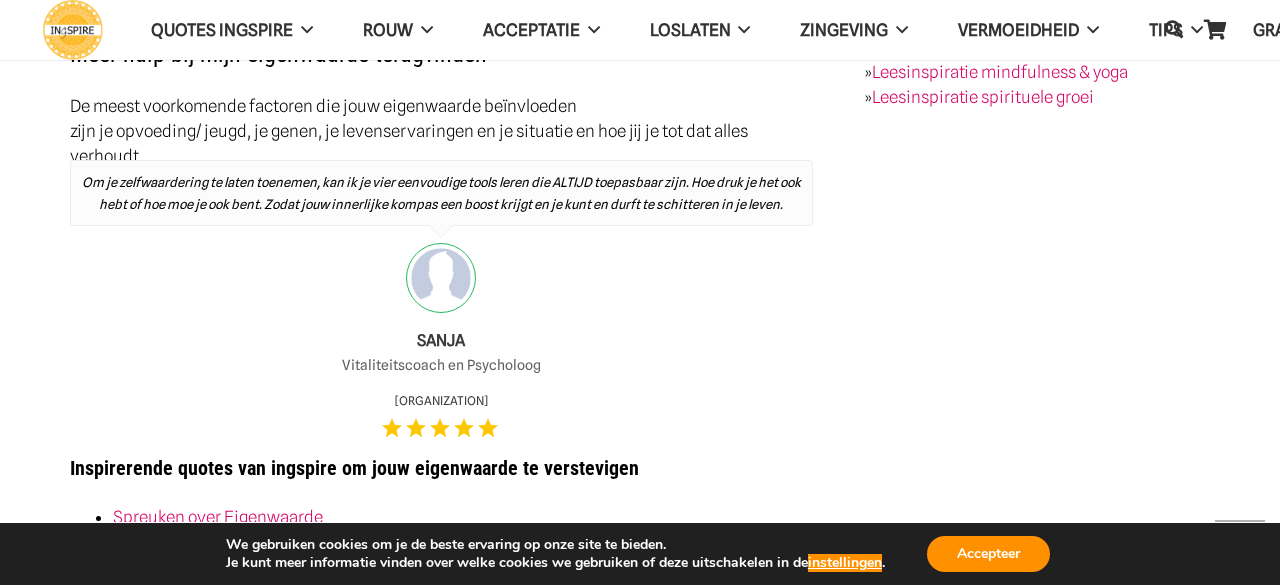 scroll, scrollTop: 4278, scrollLeft: 0, axis: vertical 